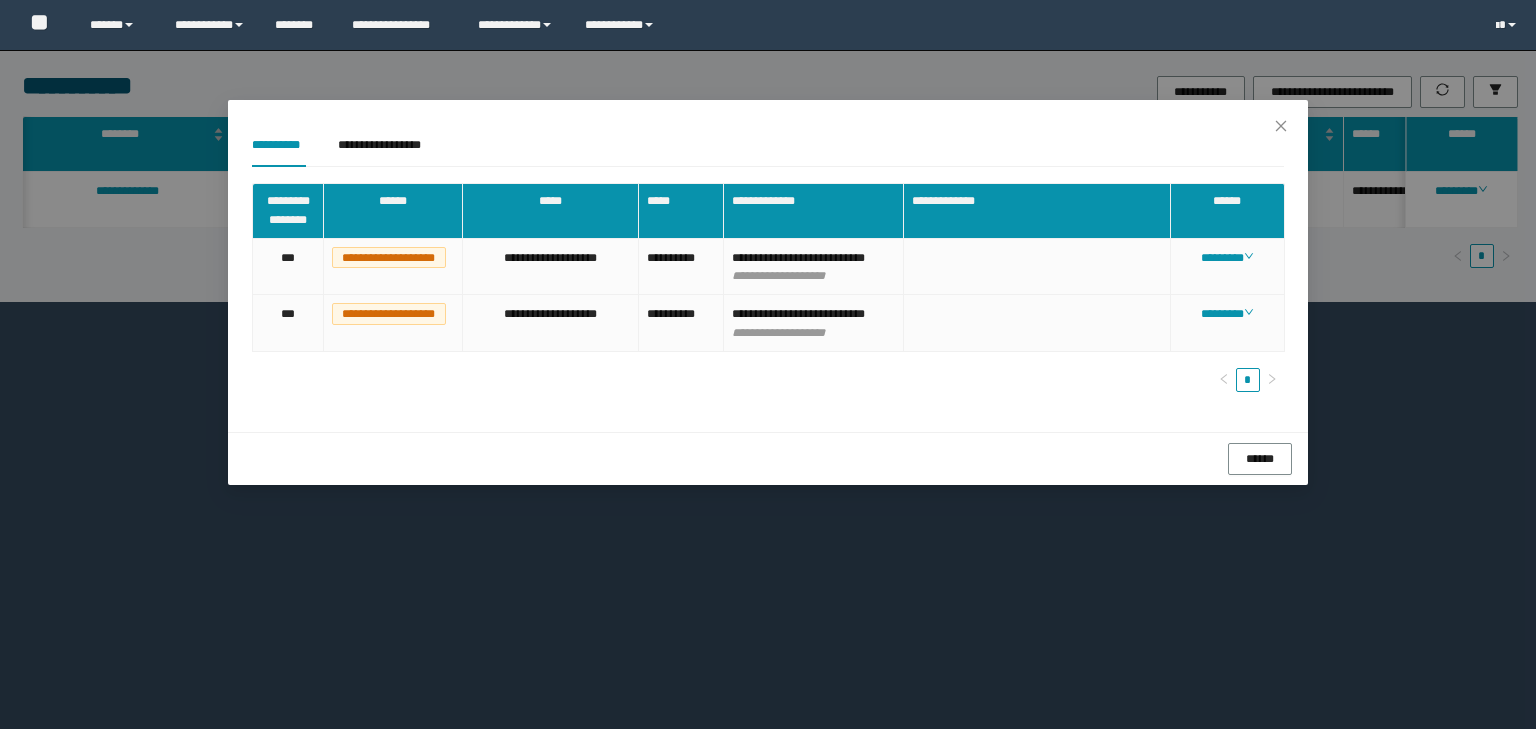 scroll, scrollTop: 0, scrollLeft: 0, axis: both 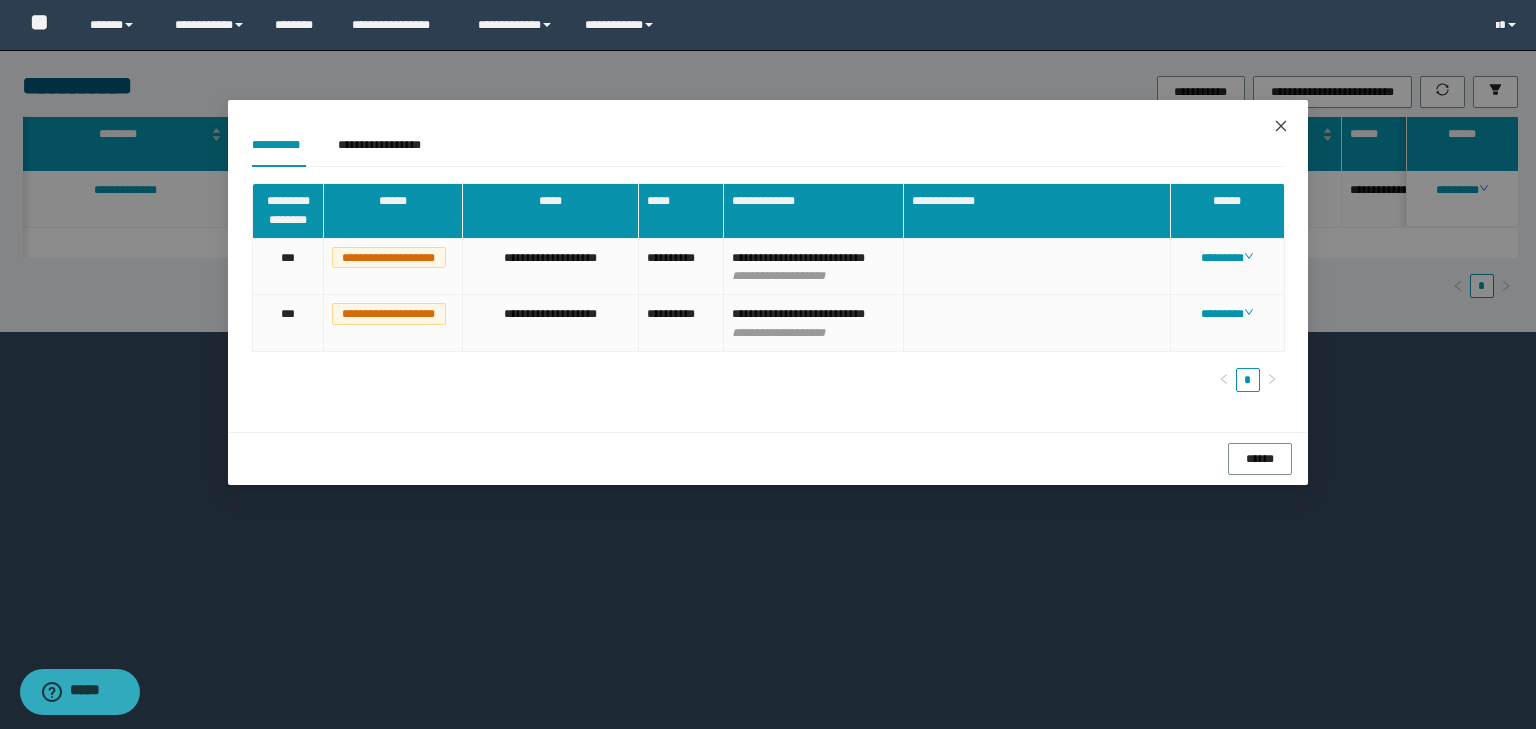 click 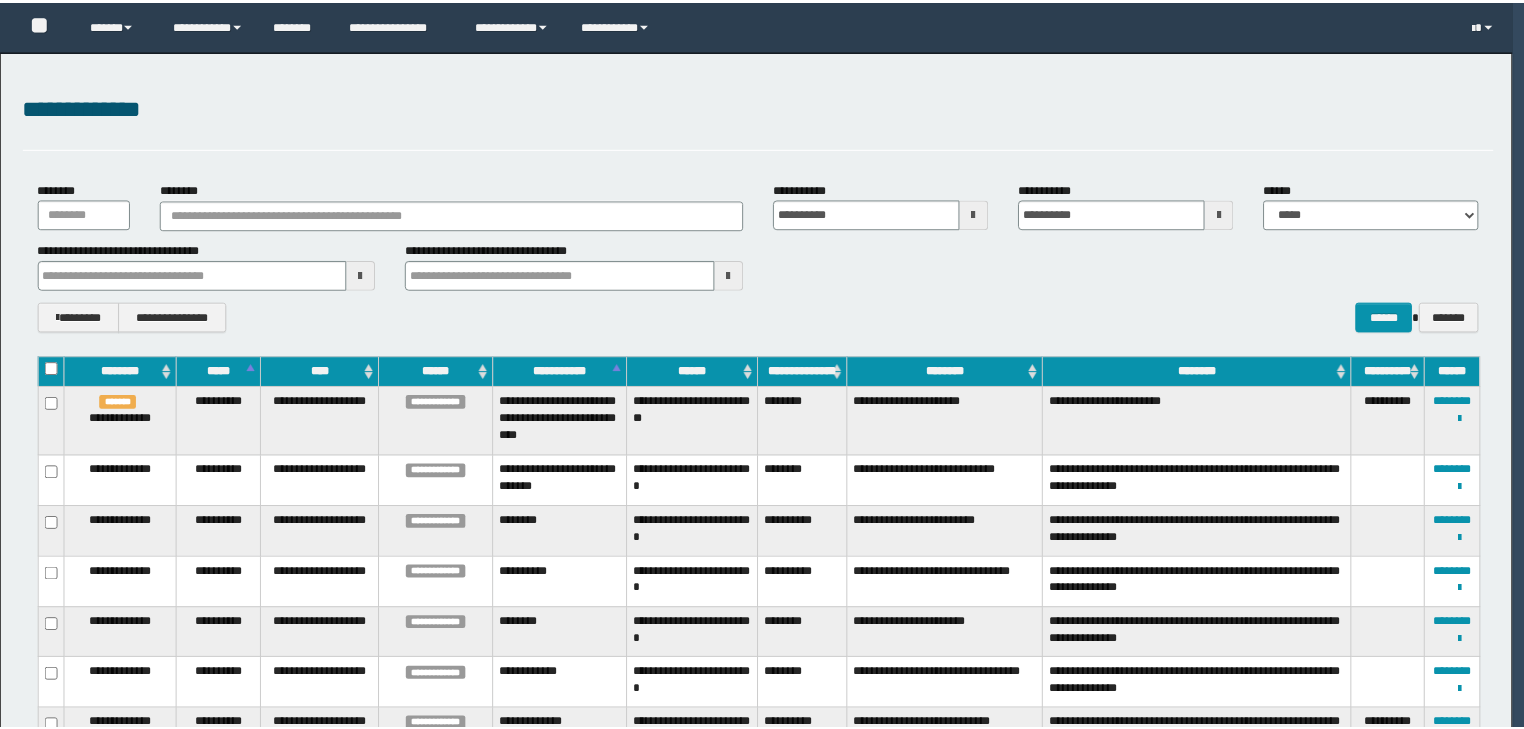 scroll, scrollTop: 0, scrollLeft: 0, axis: both 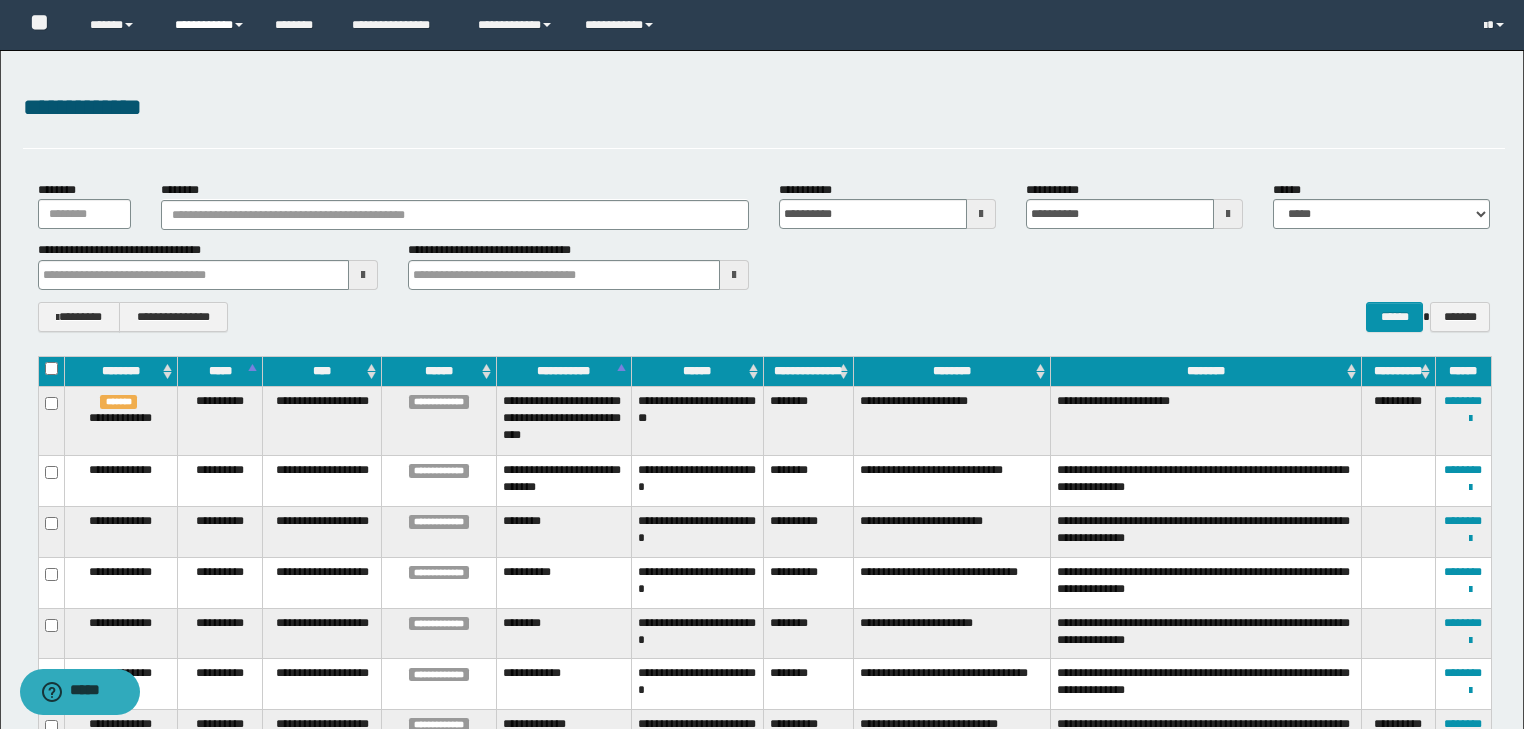 click on "**********" at bounding box center [210, 25] 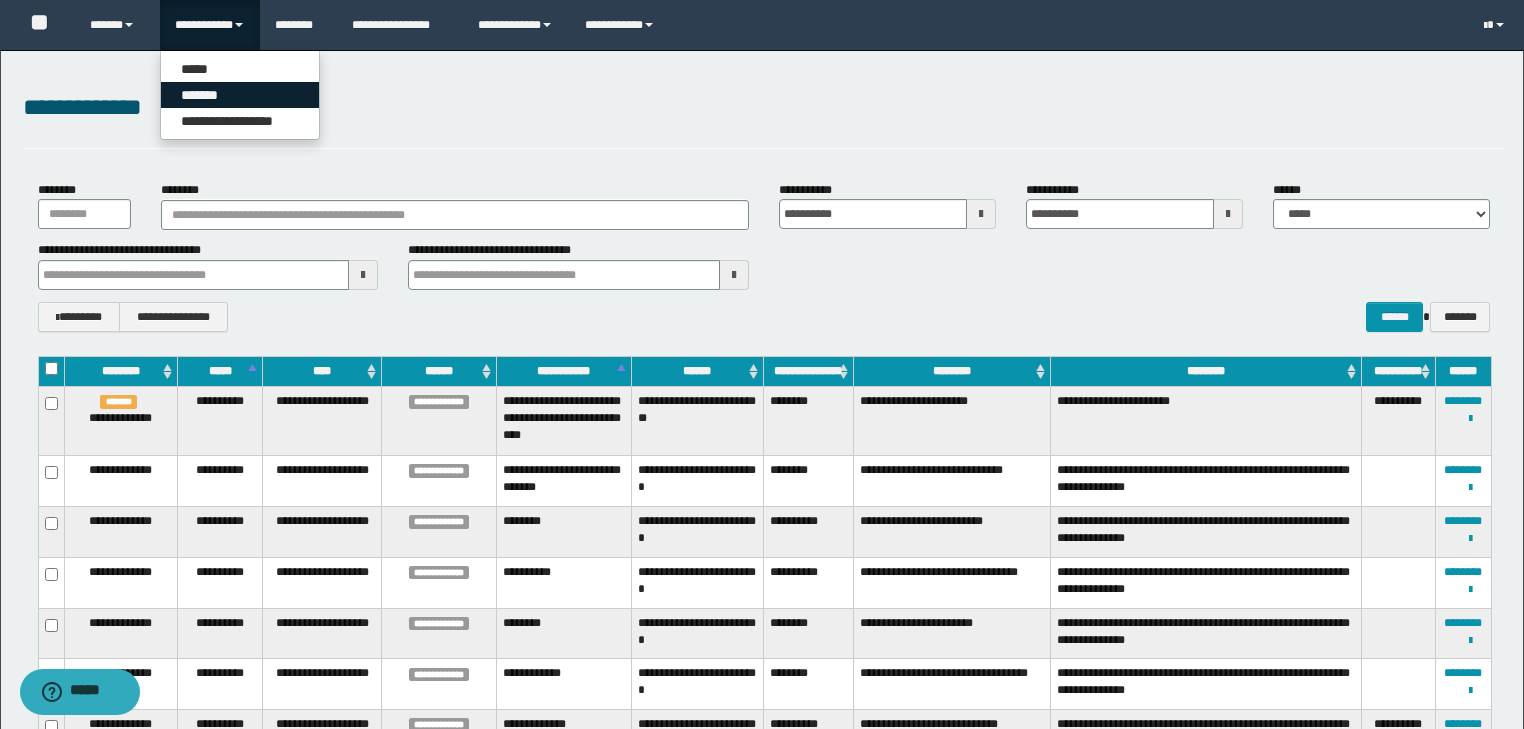 click on "*******" at bounding box center (240, 95) 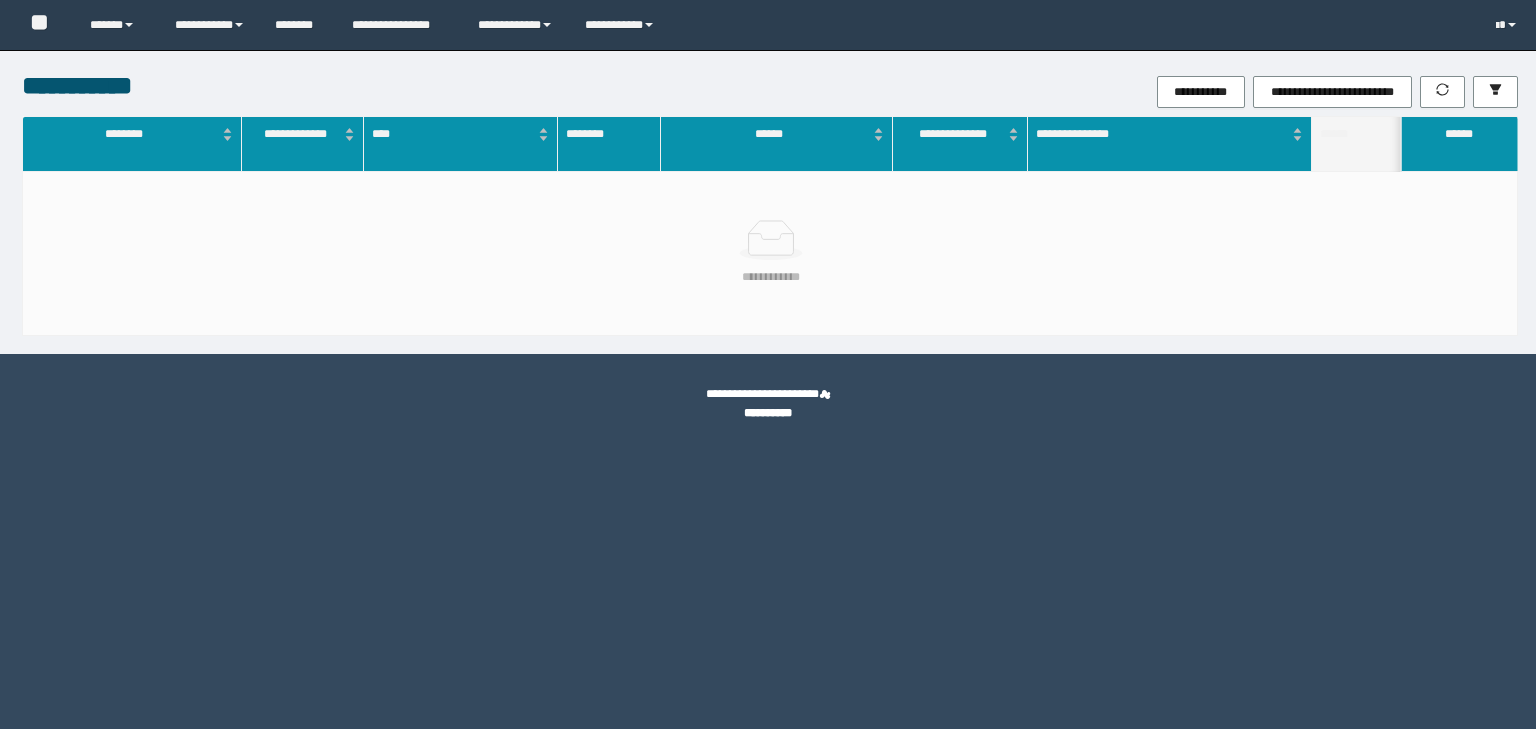 scroll, scrollTop: 0, scrollLeft: 0, axis: both 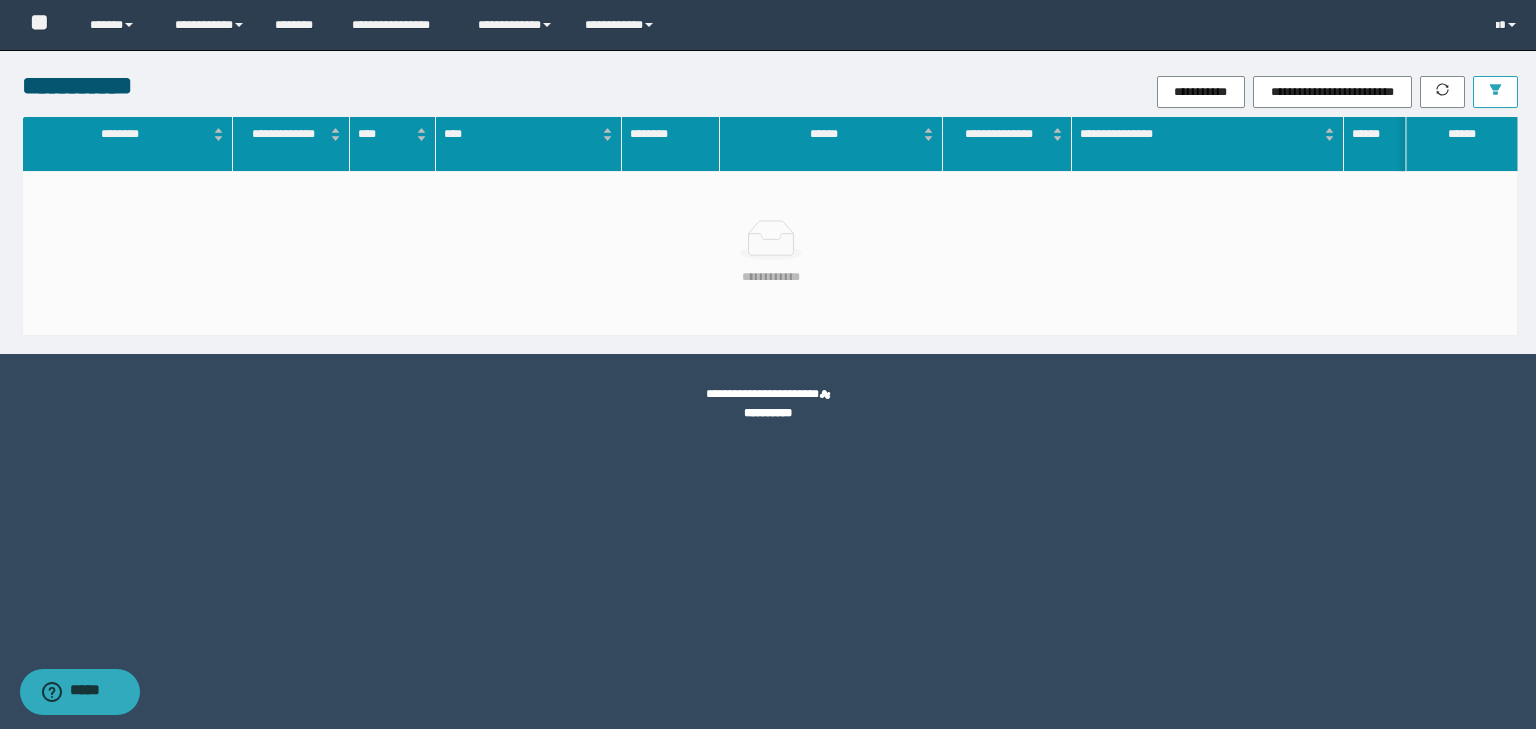 click at bounding box center (1495, 92) 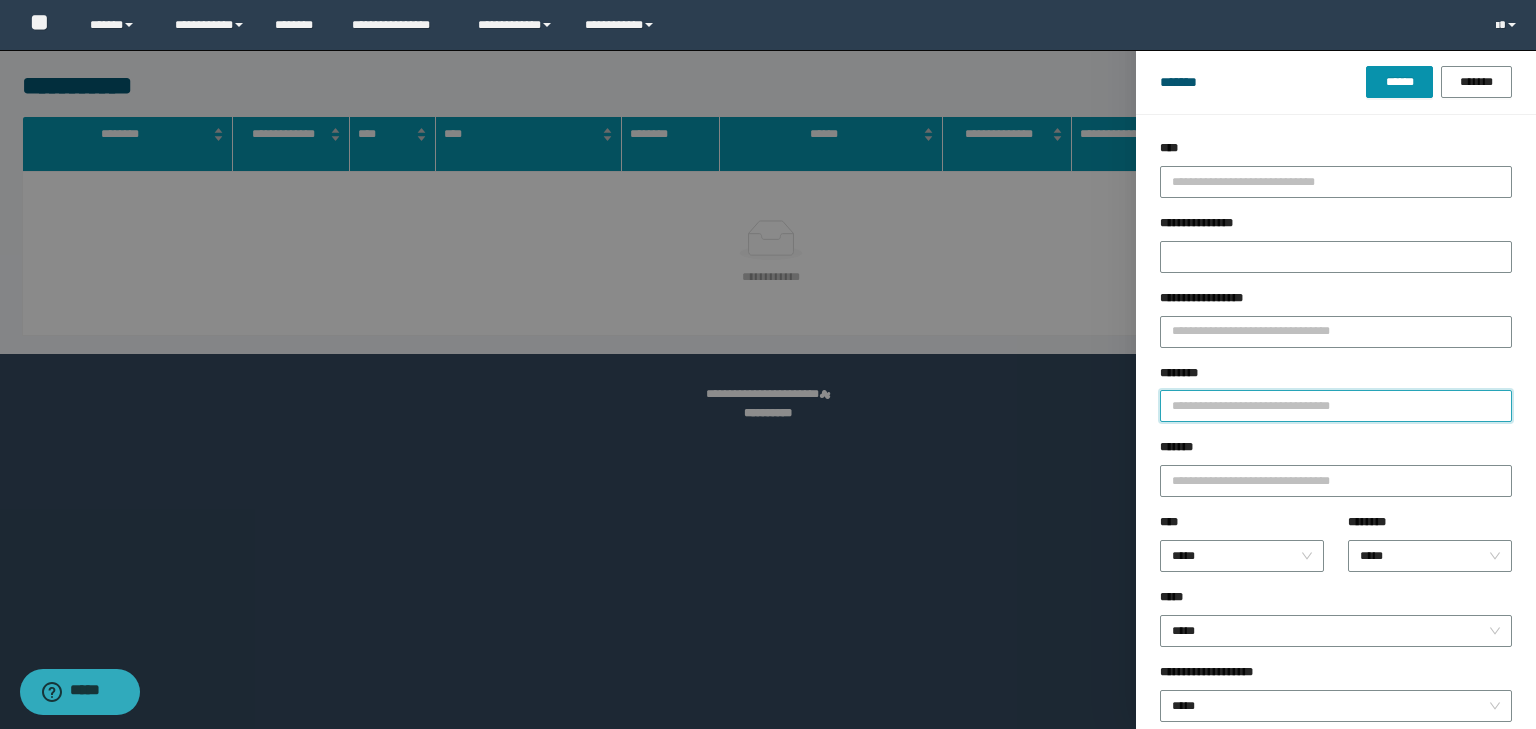 click on "********" at bounding box center (1336, 406) 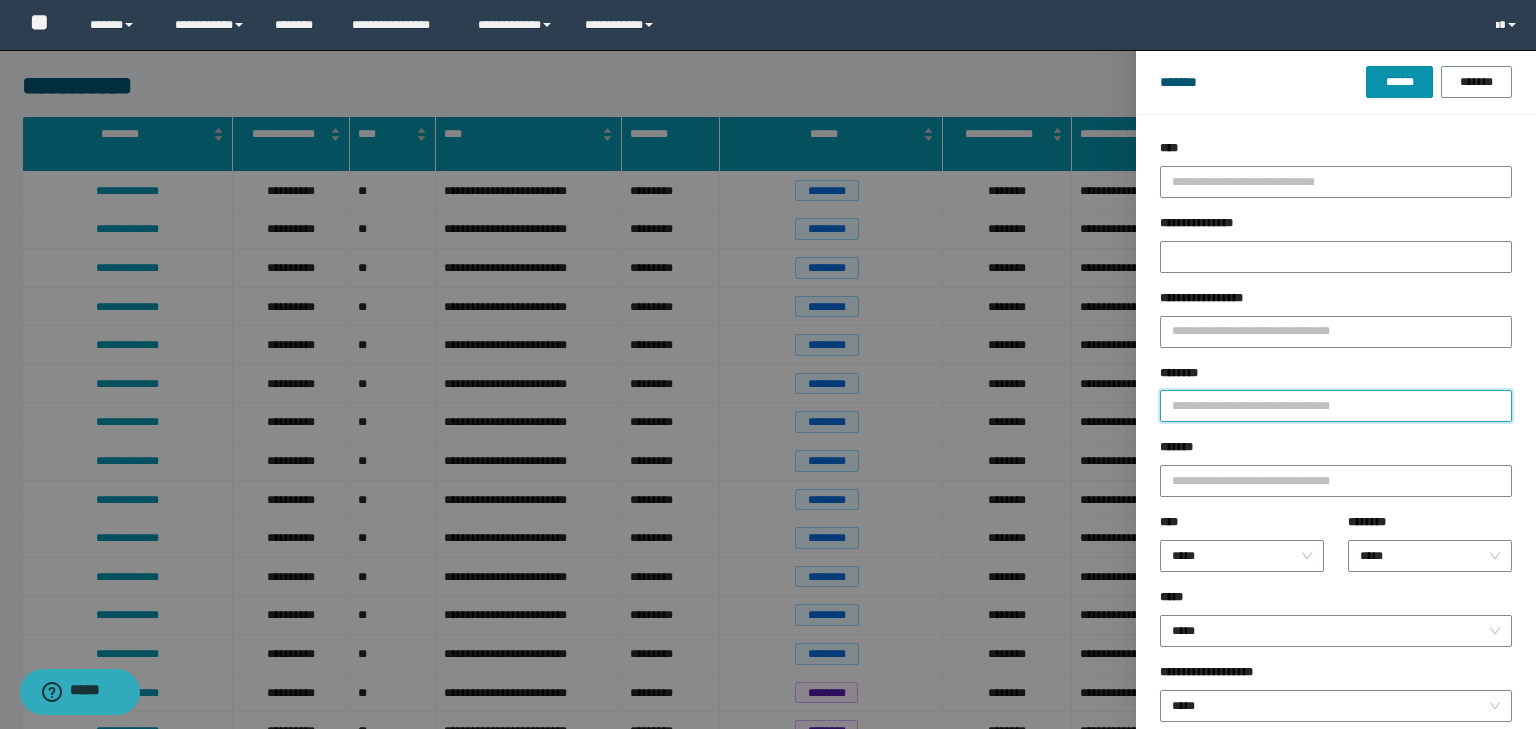 paste on "*******" 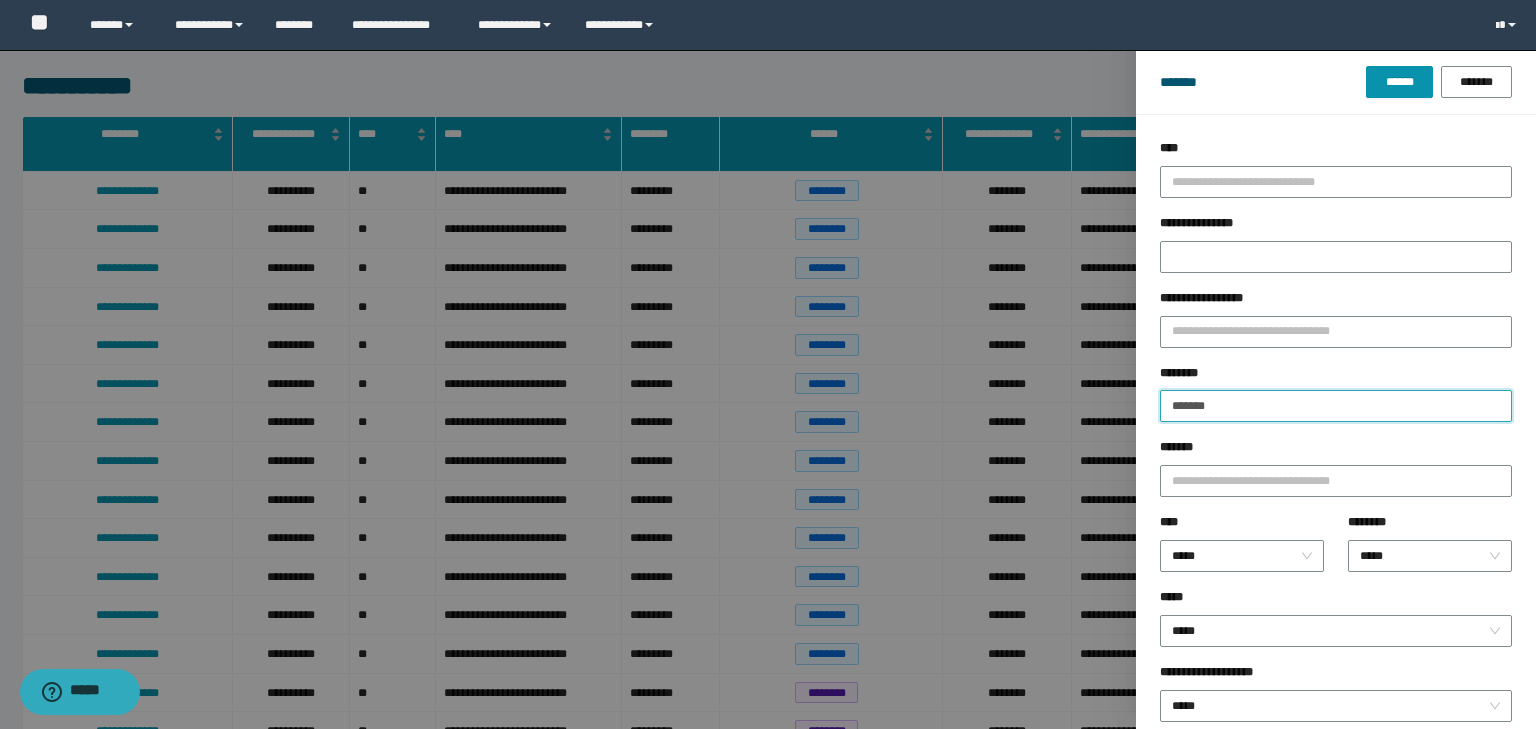 type on "*******" 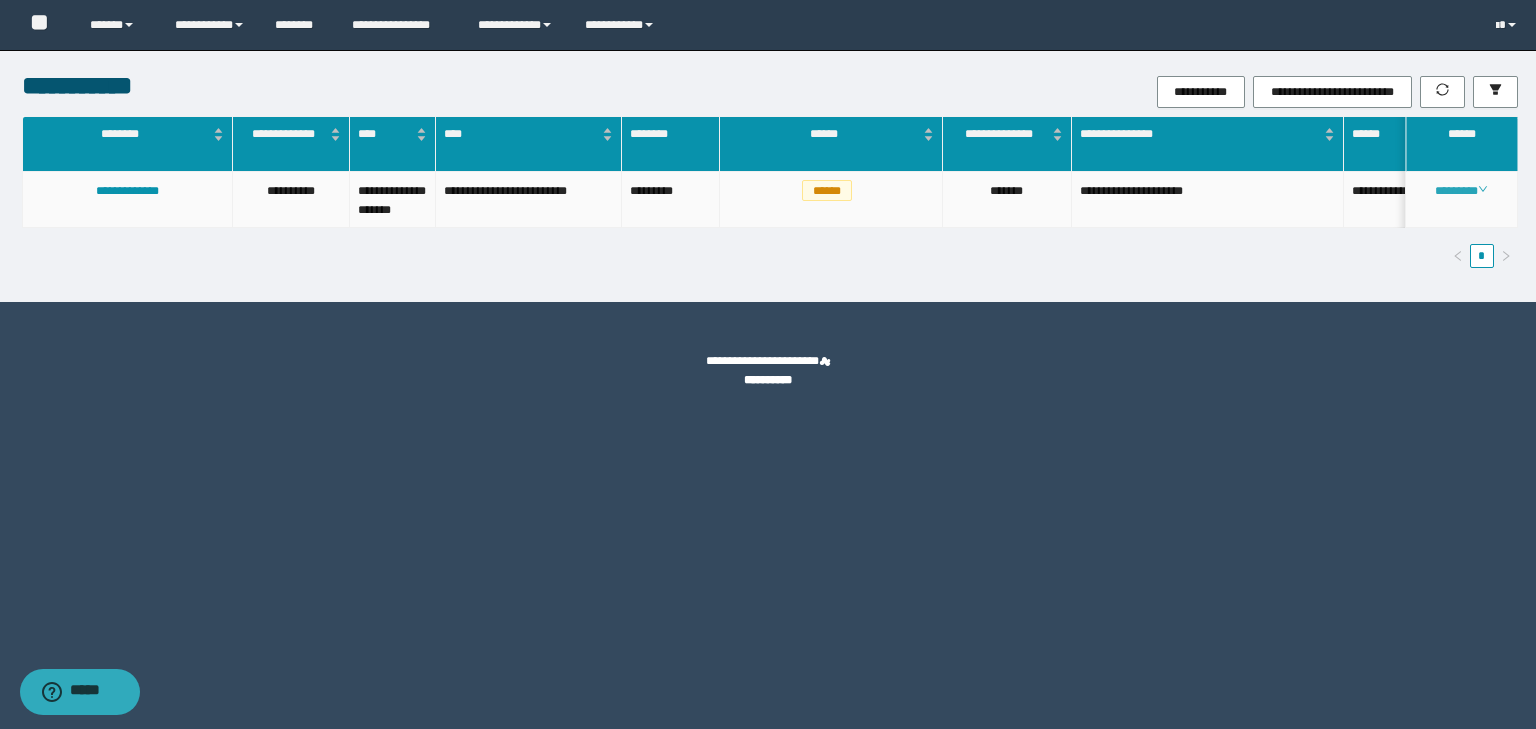 click on "********" at bounding box center (1461, 191) 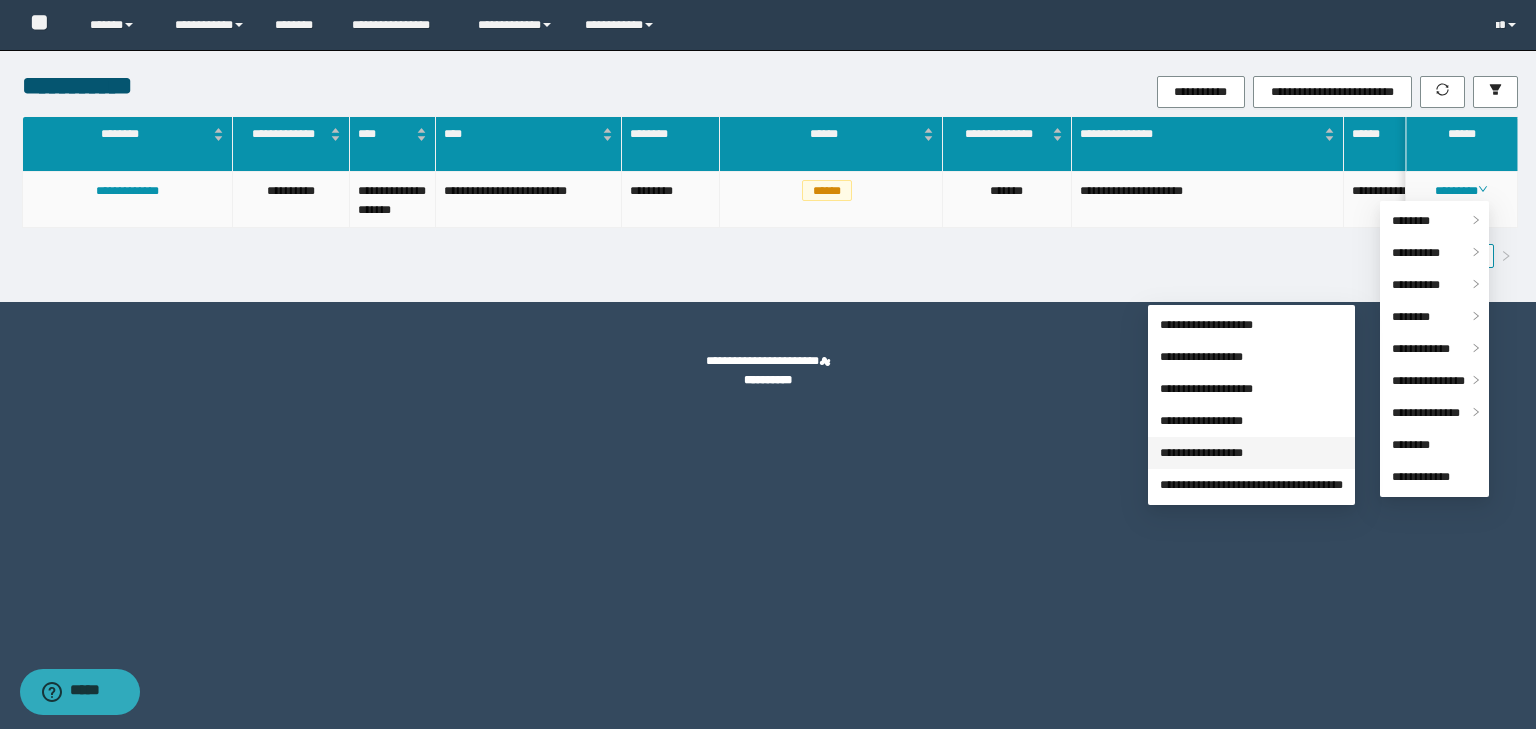 click on "**********" at bounding box center [1201, 453] 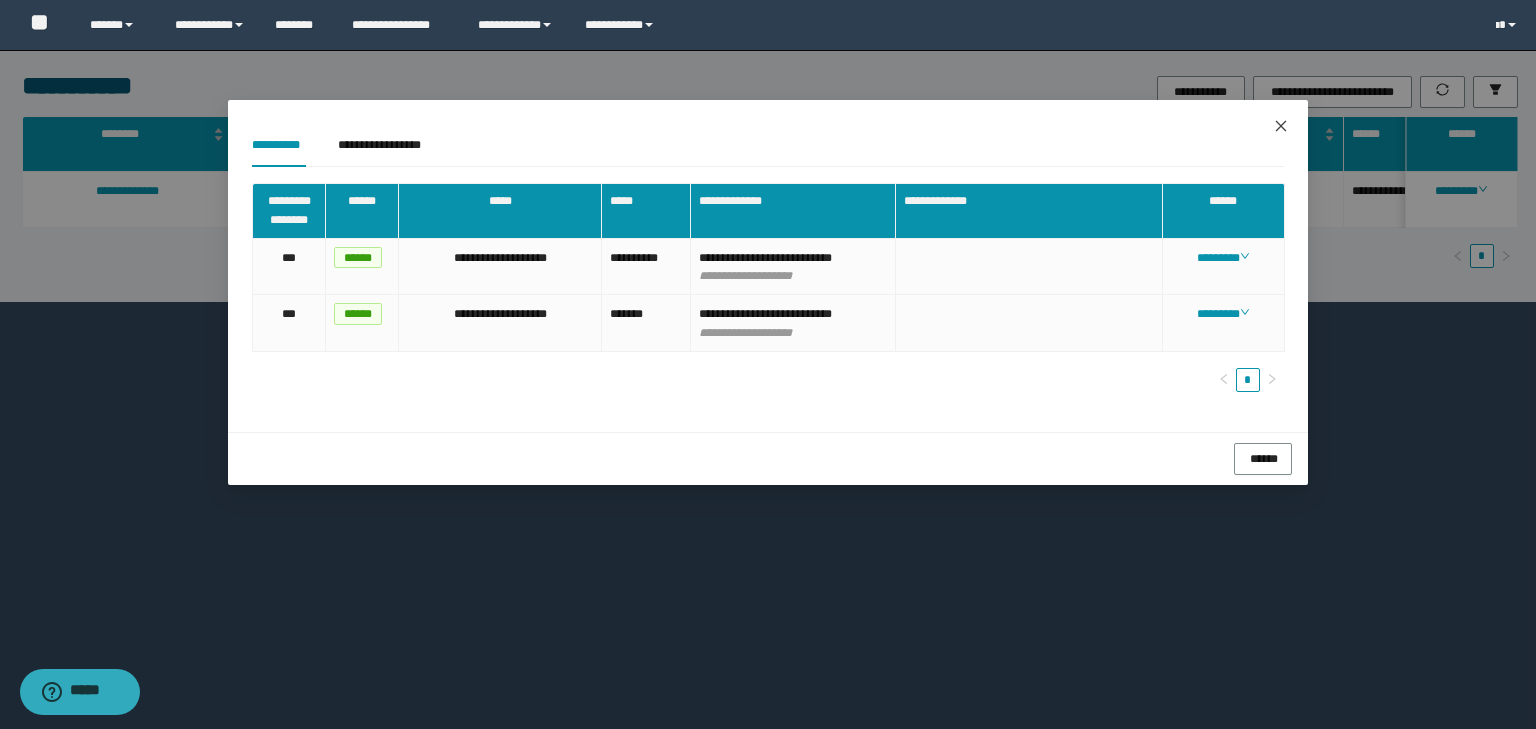 click at bounding box center (1281, 127) 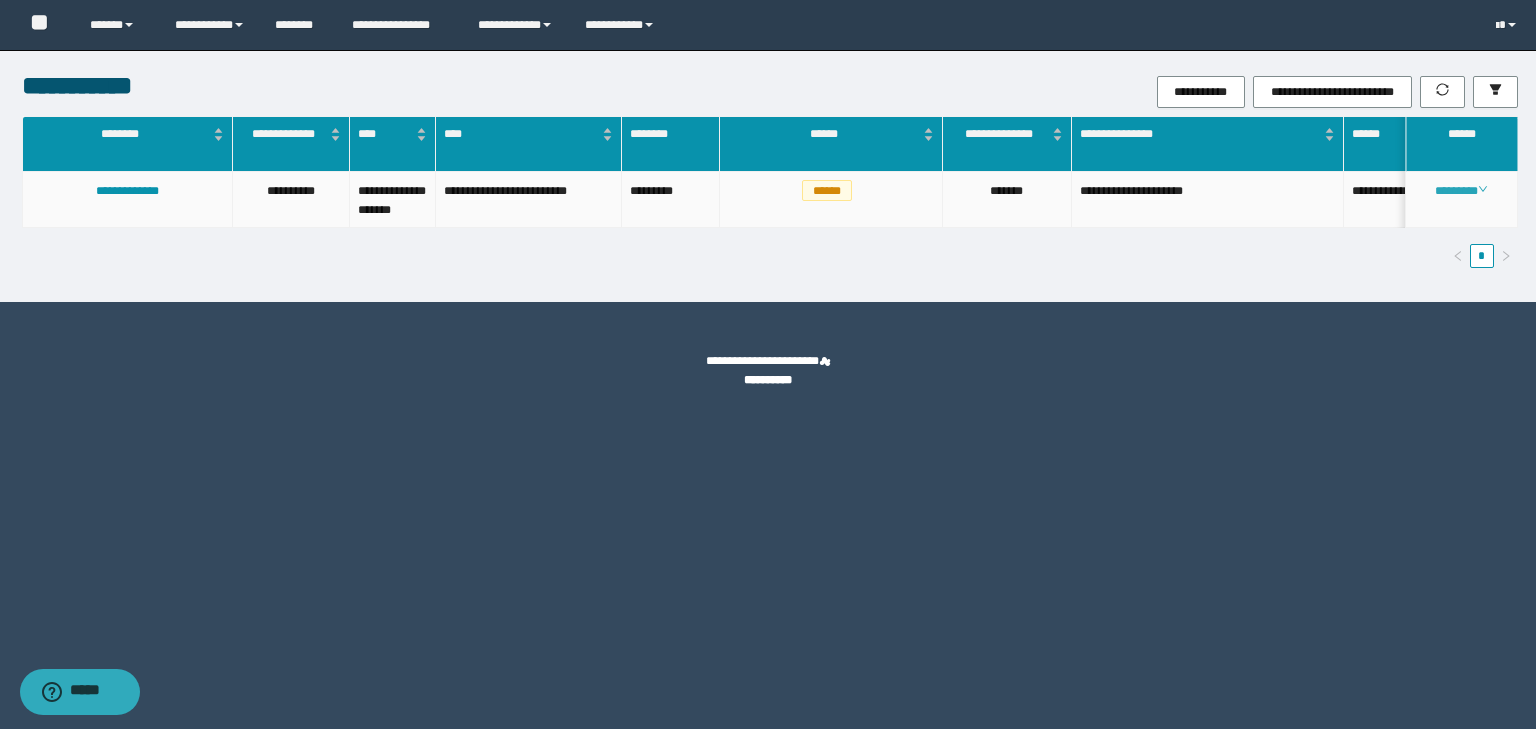click on "********" at bounding box center [1461, 191] 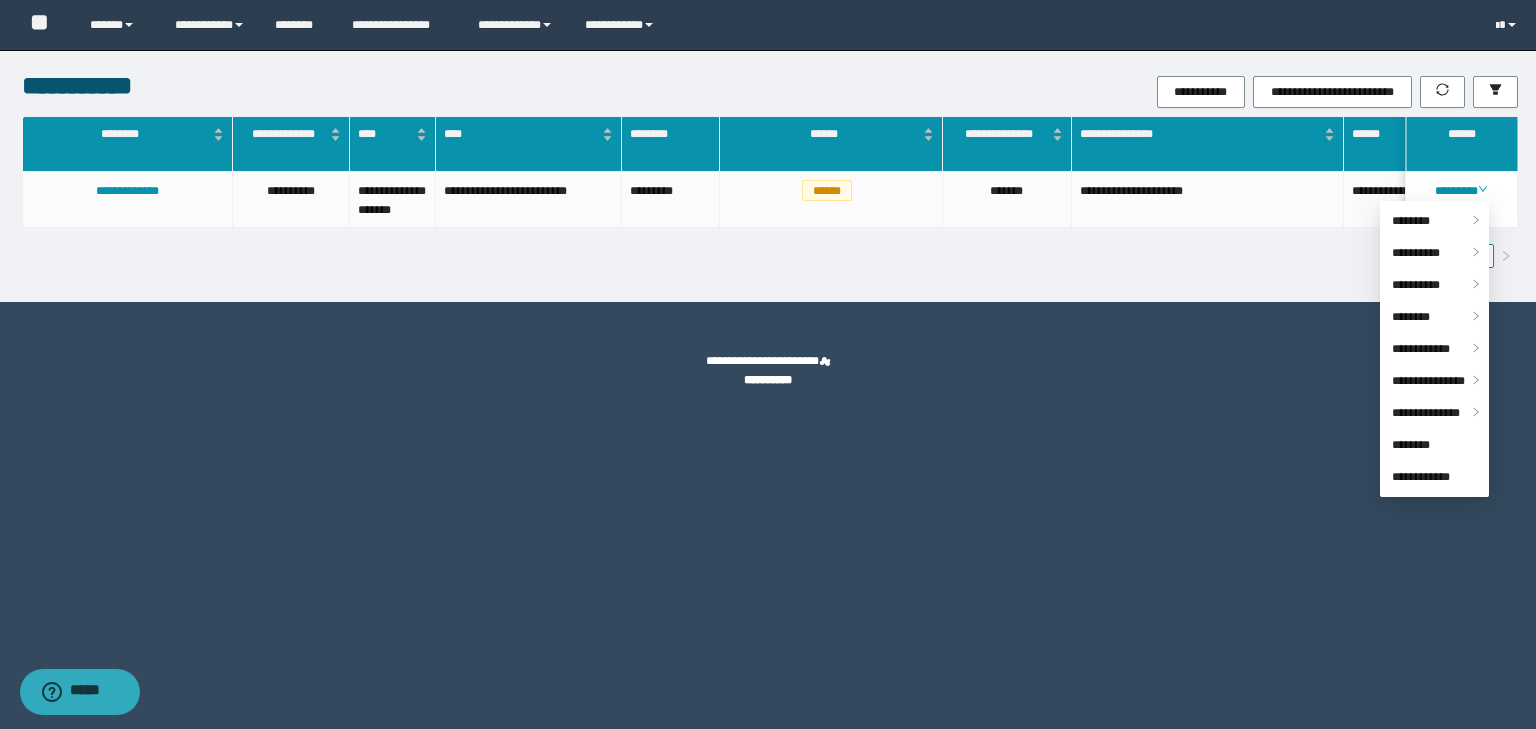 click on "**********" at bounding box center [768, 371] 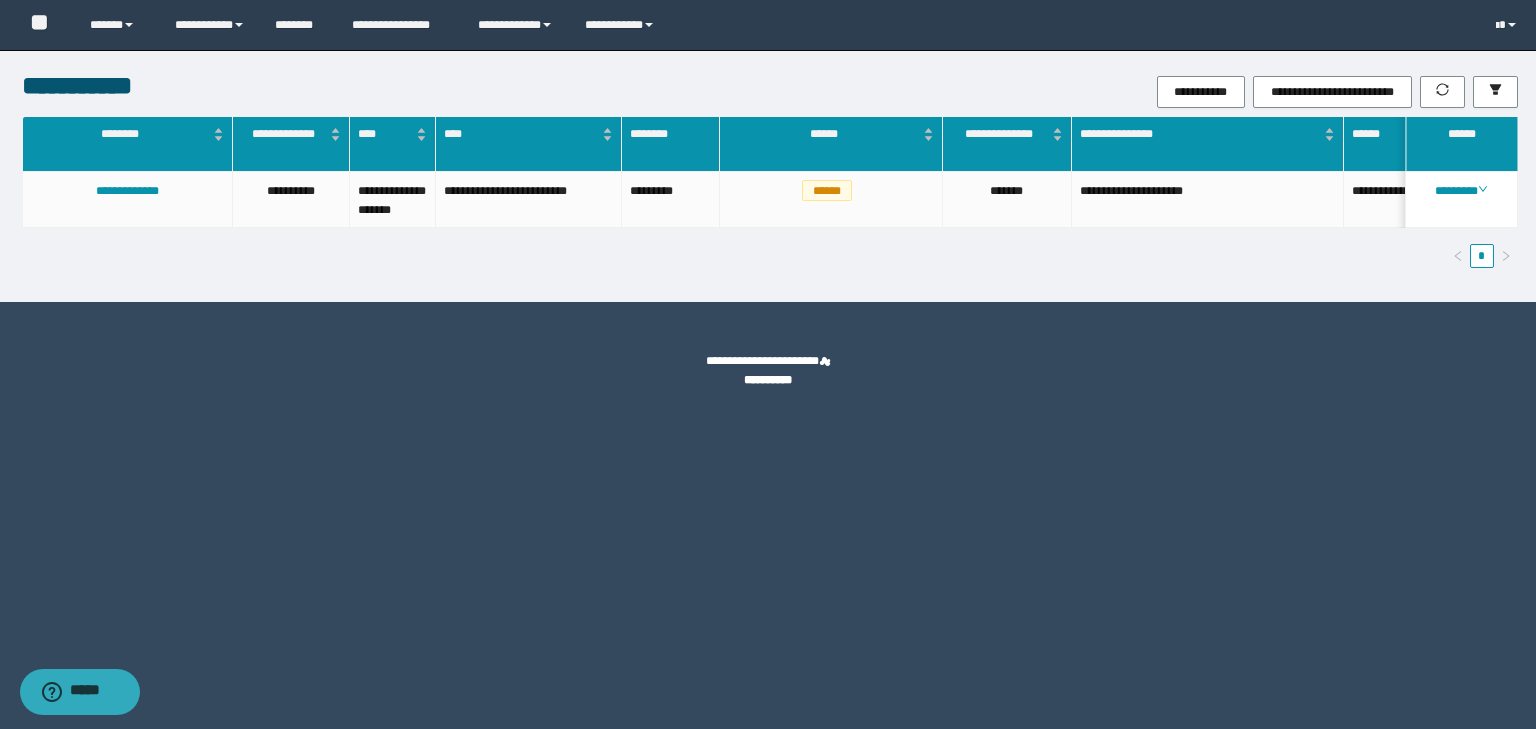 click on "**********" at bounding box center (768, 362) 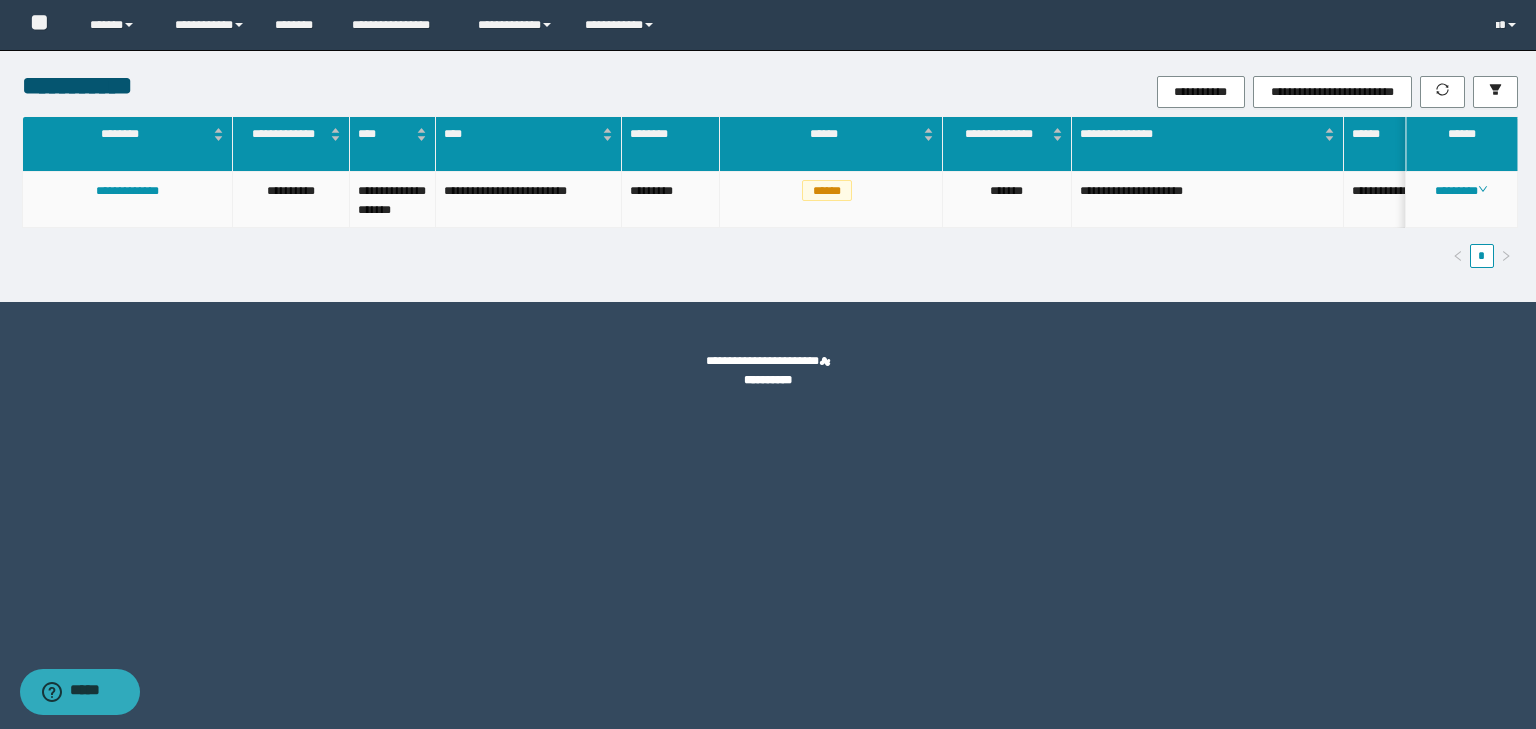 click on "********" at bounding box center [1462, 200] 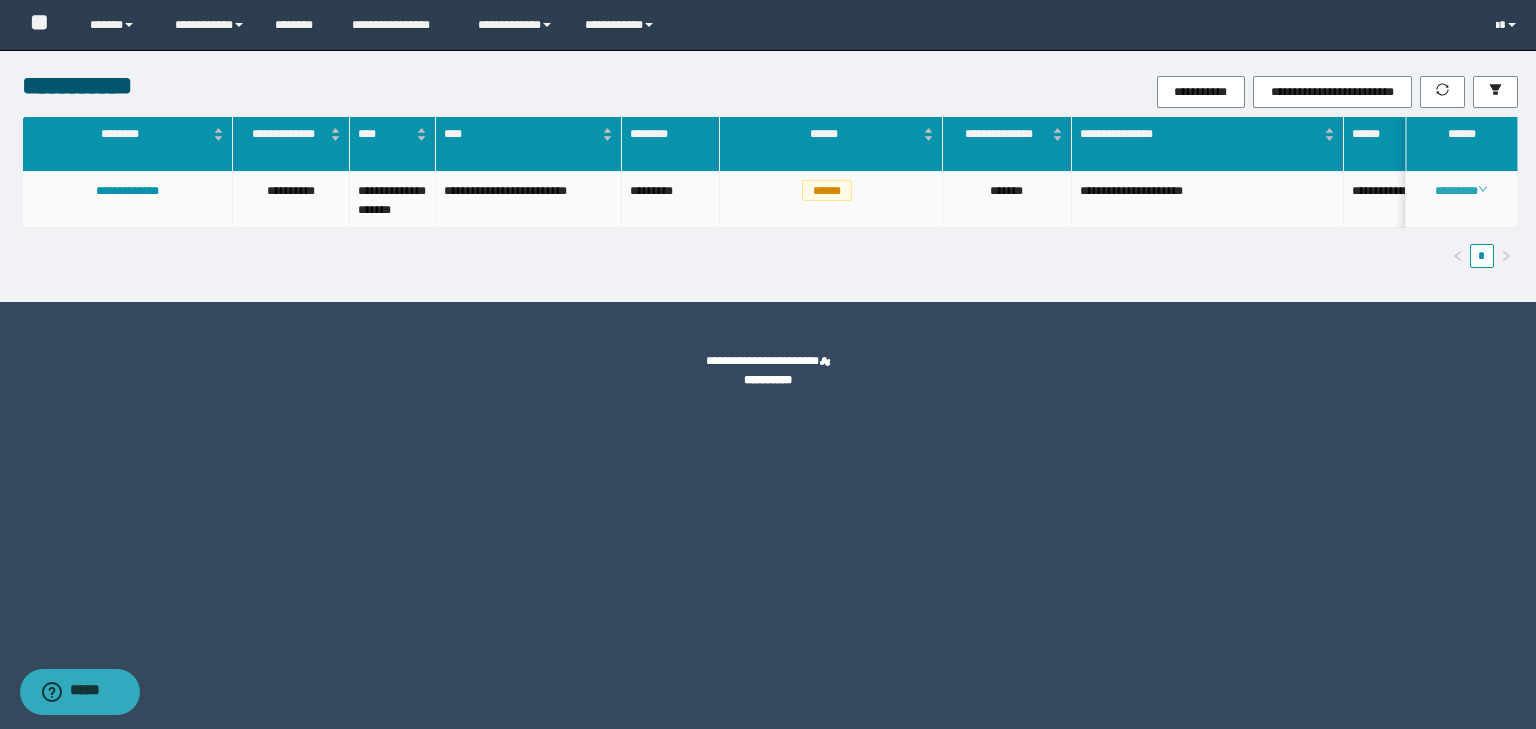 click on "********" at bounding box center [1461, 191] 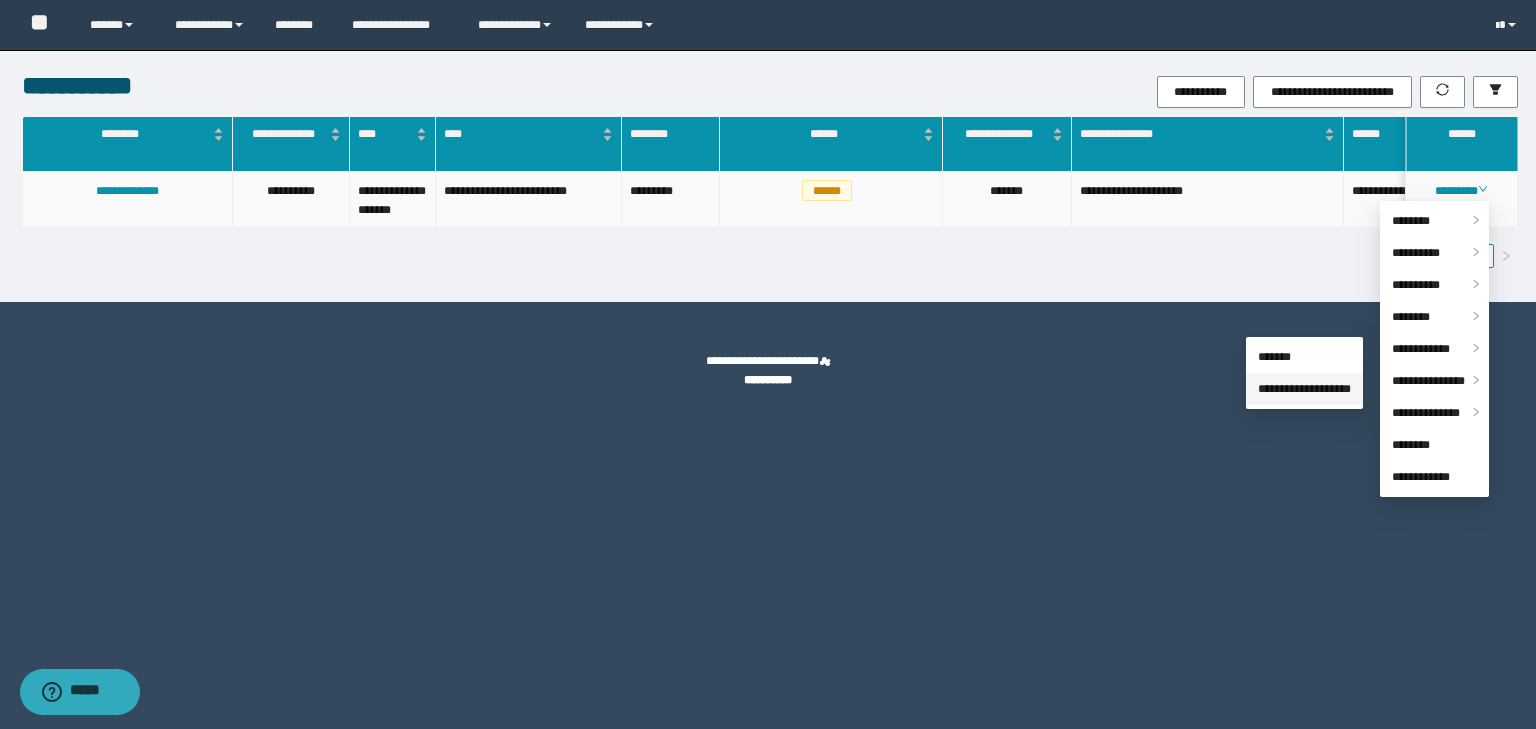 click on "**********" at bounding box center (1304, 389) 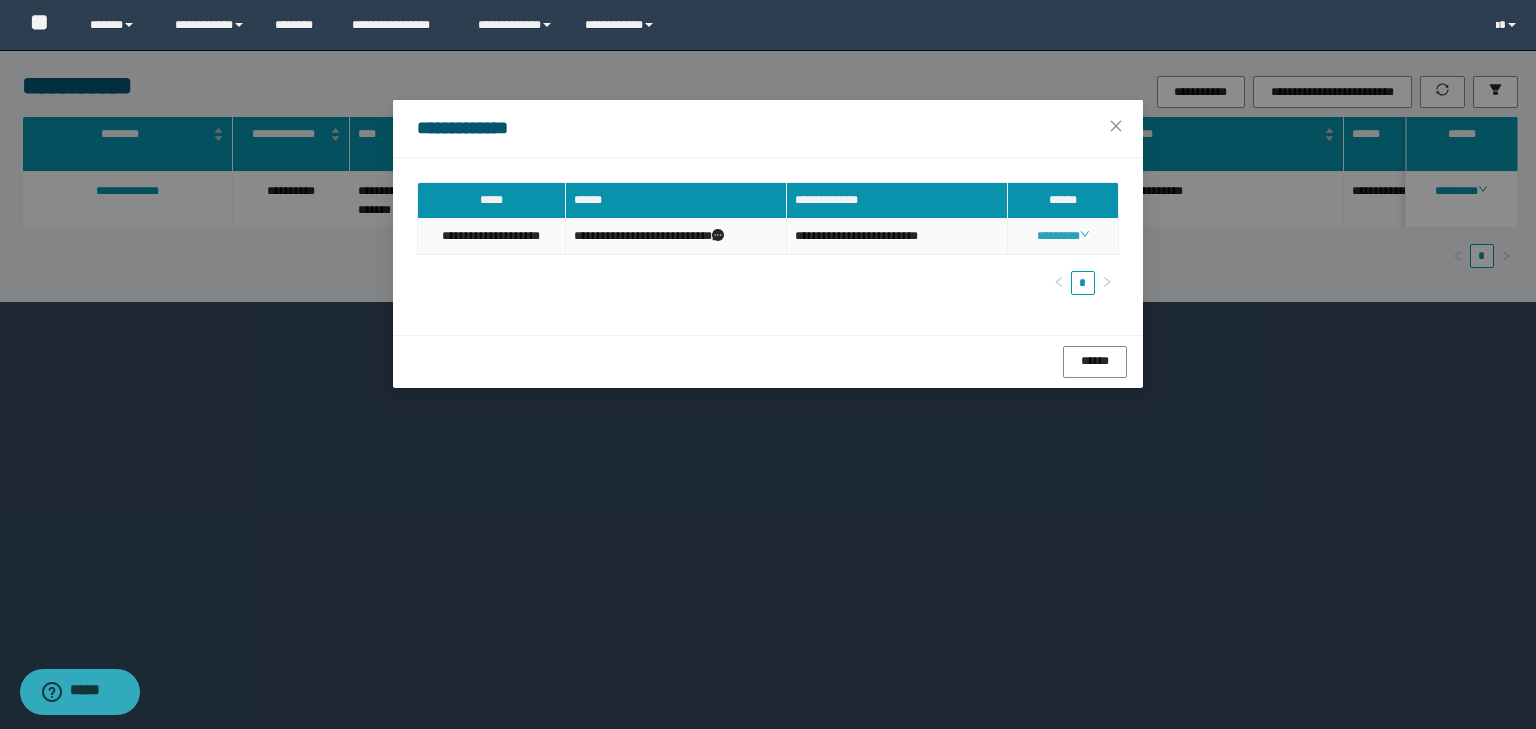click on "********" at bounding box center (1063, 236) 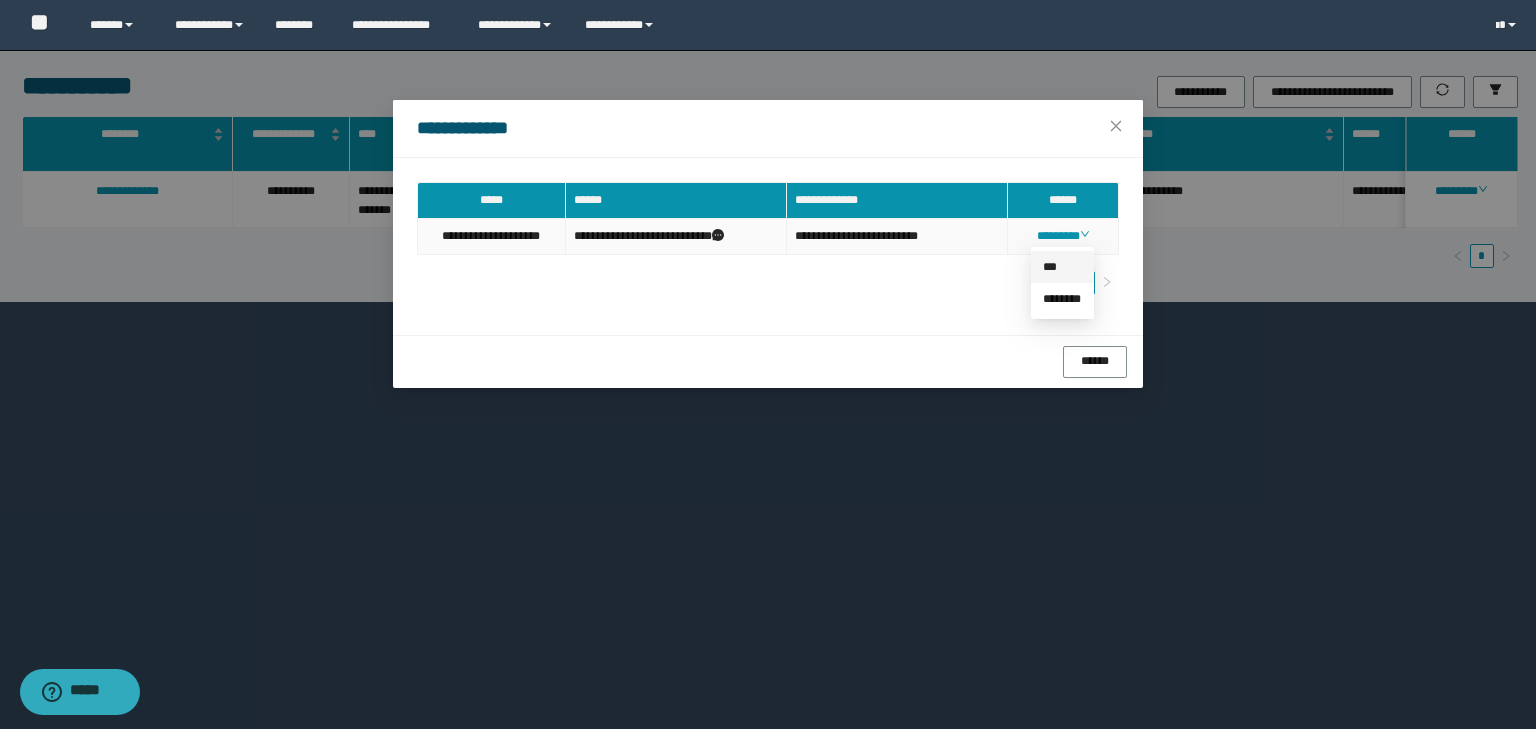 click on "***" at bounding box center (1050, 267) 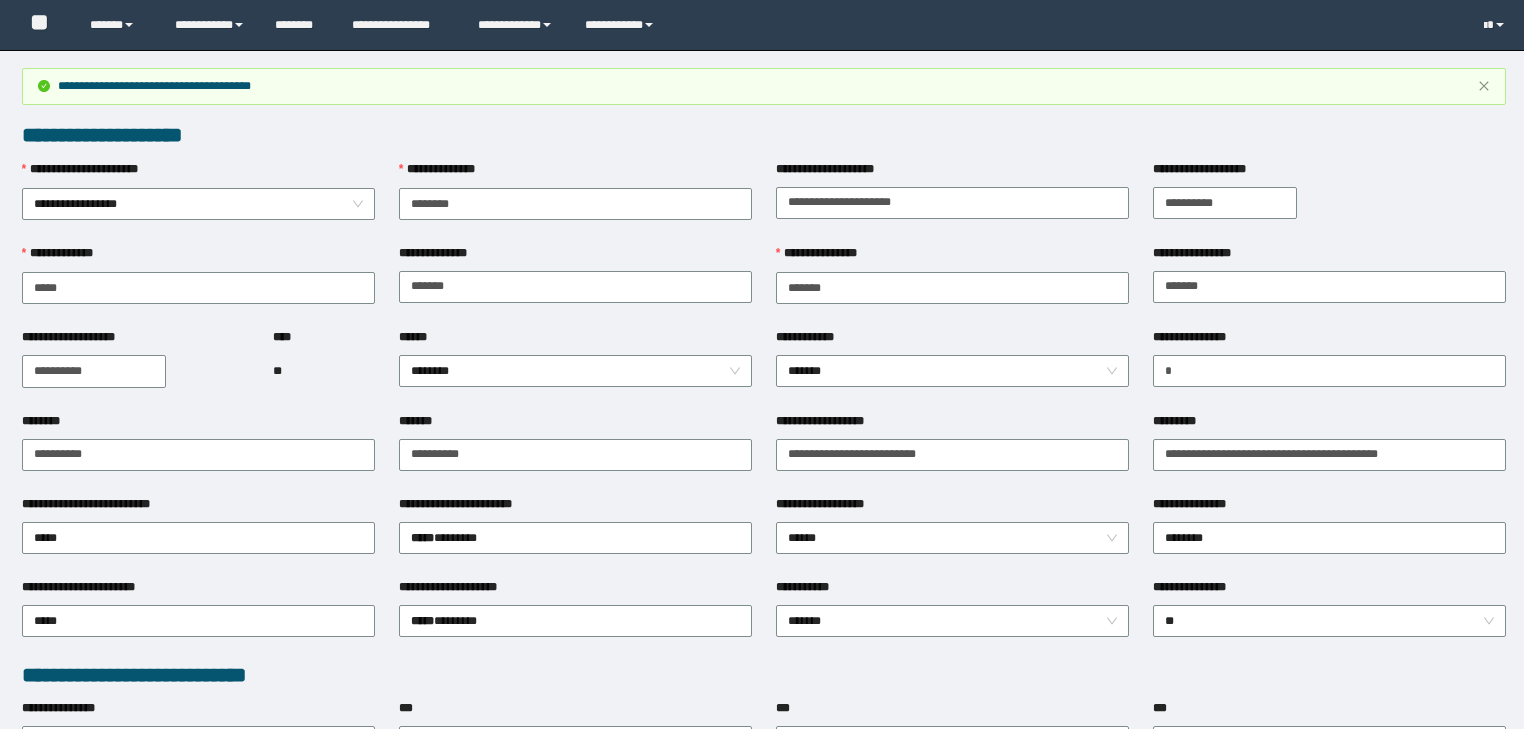 scroll, scrollTop: 0, scrollLeft: 0, axis: both 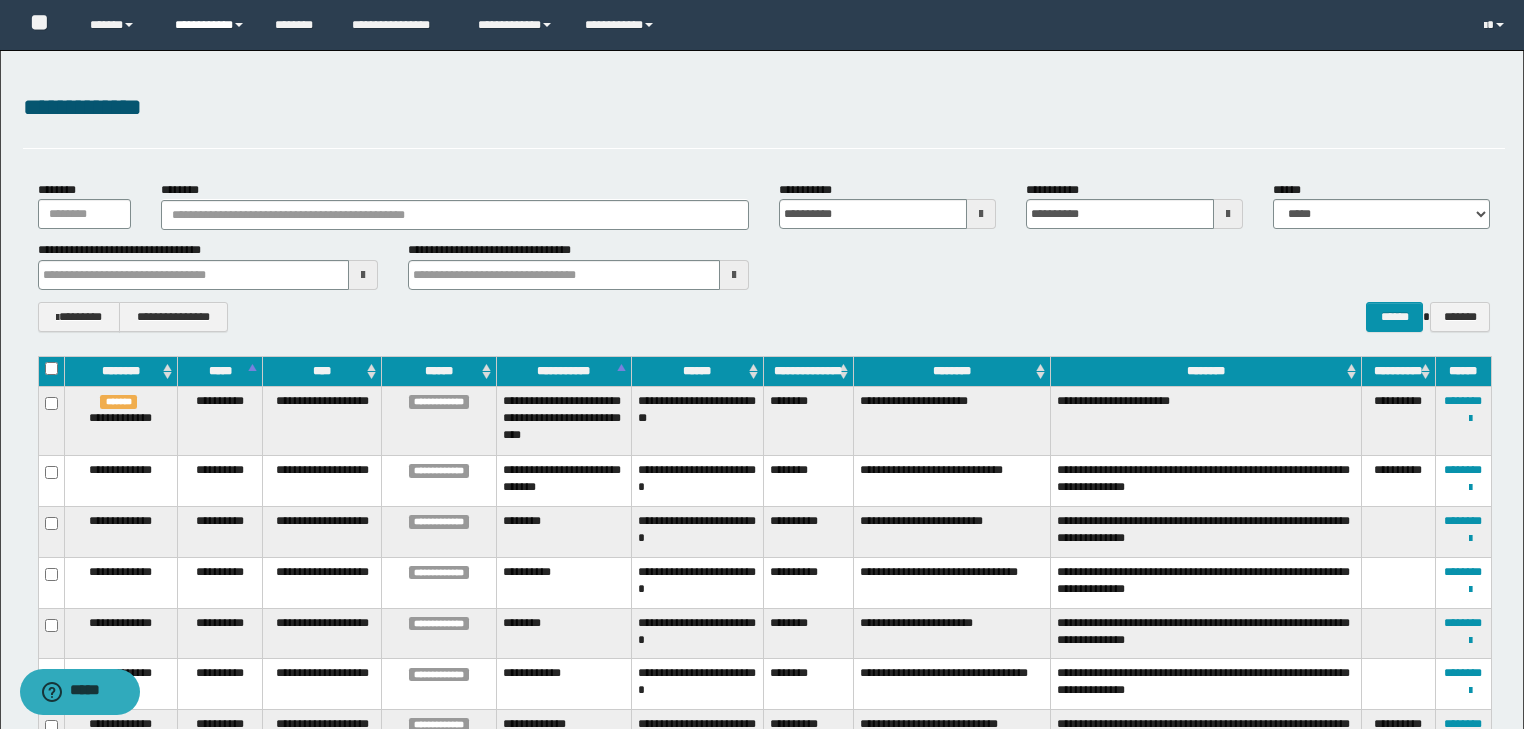click on "**********" at bounding box center [210, 25] 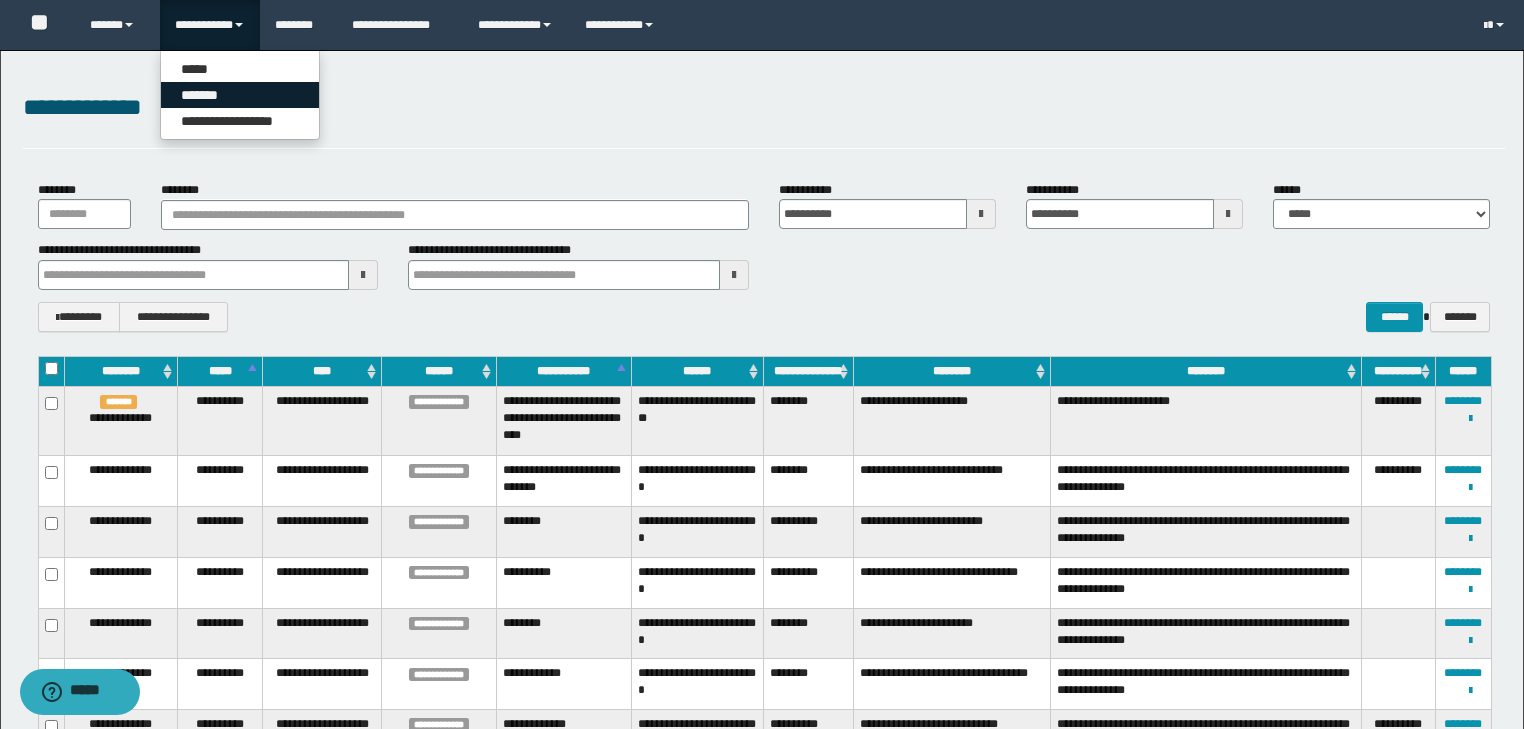 click on "*******" at bounding box center [240, 95] 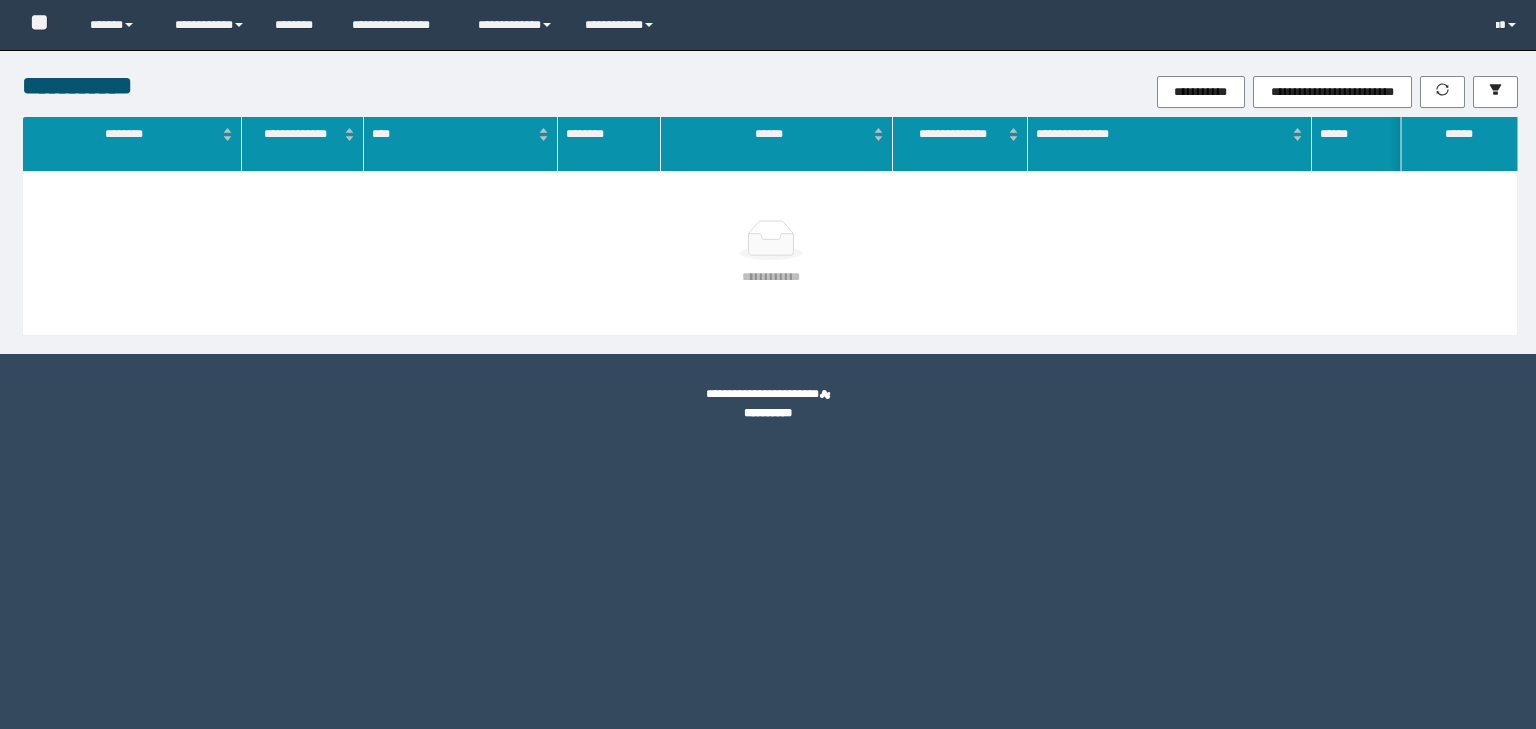 scroll, scrollTop: 0, scrollLeft: 0, axis: both 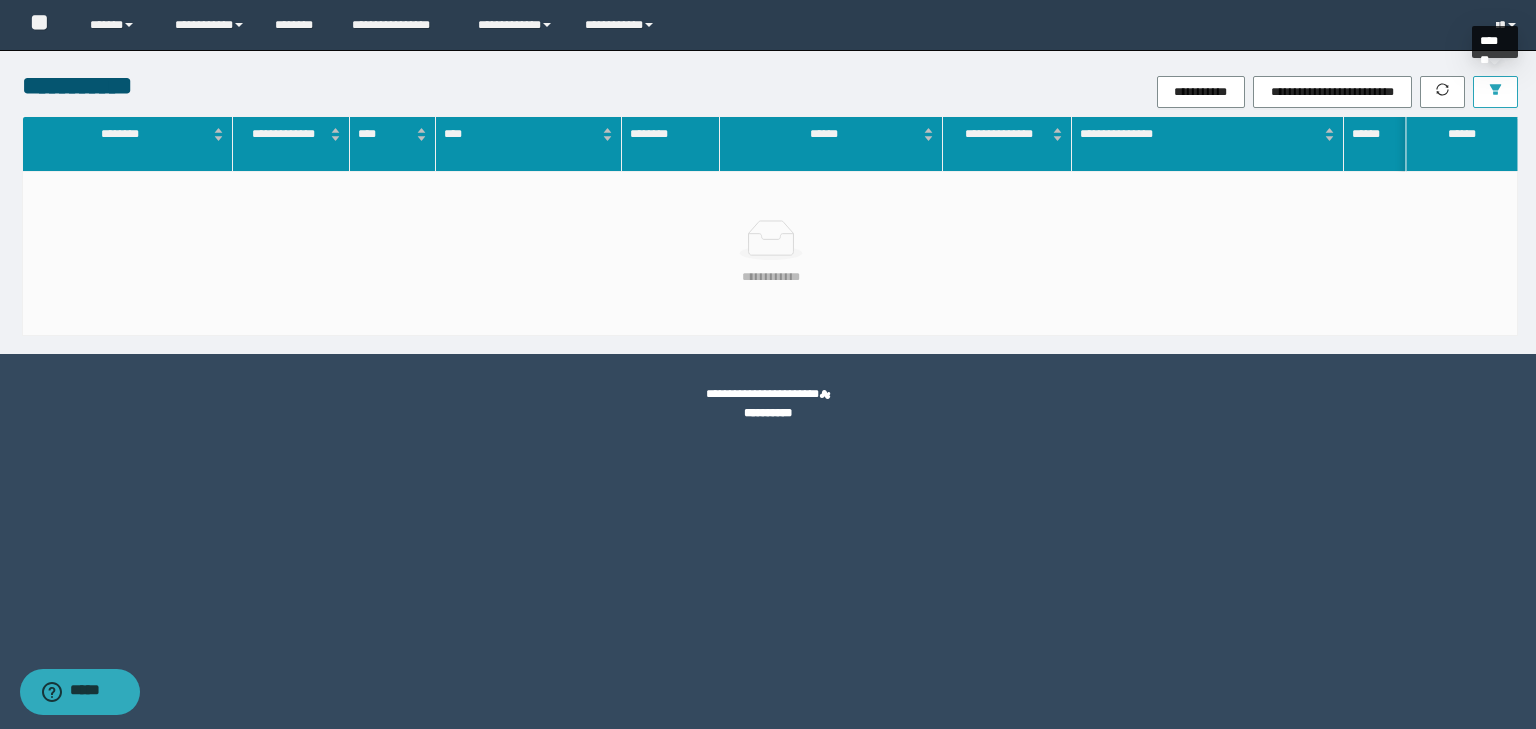 click 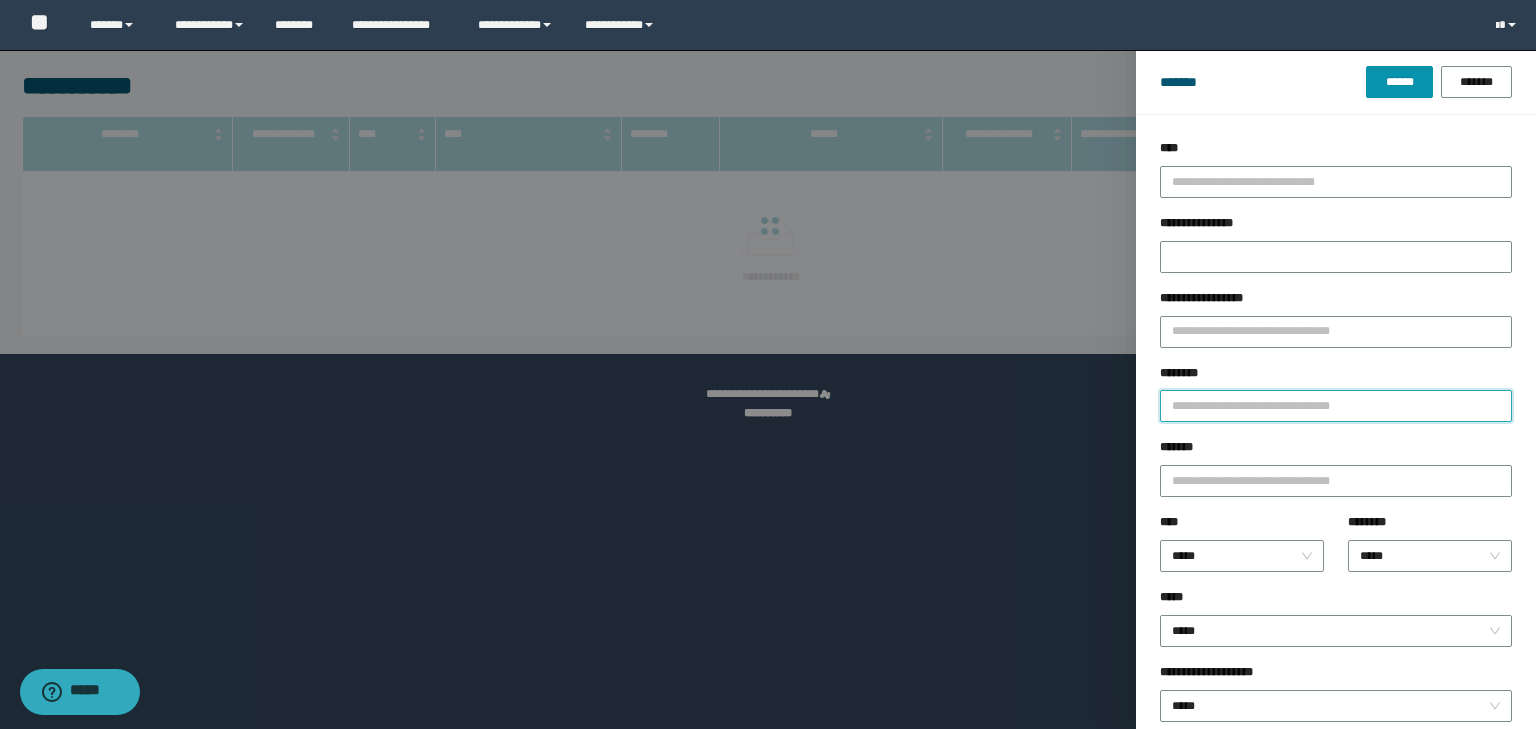 drag, startPoint x: 1205, startPoint y: 401, endPoint x: 1232, endPoint y: 389, distance: 29.546574 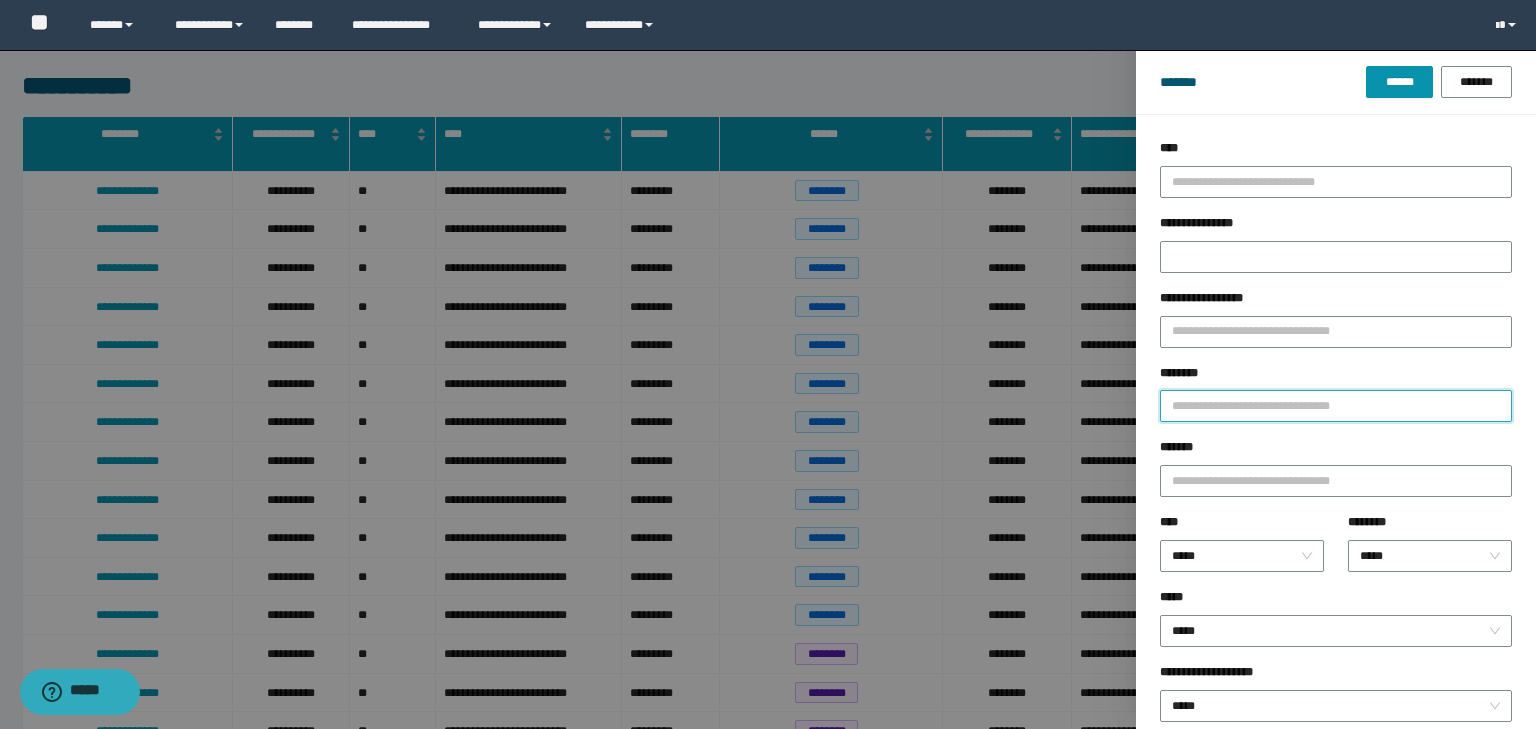 paste on "*******" 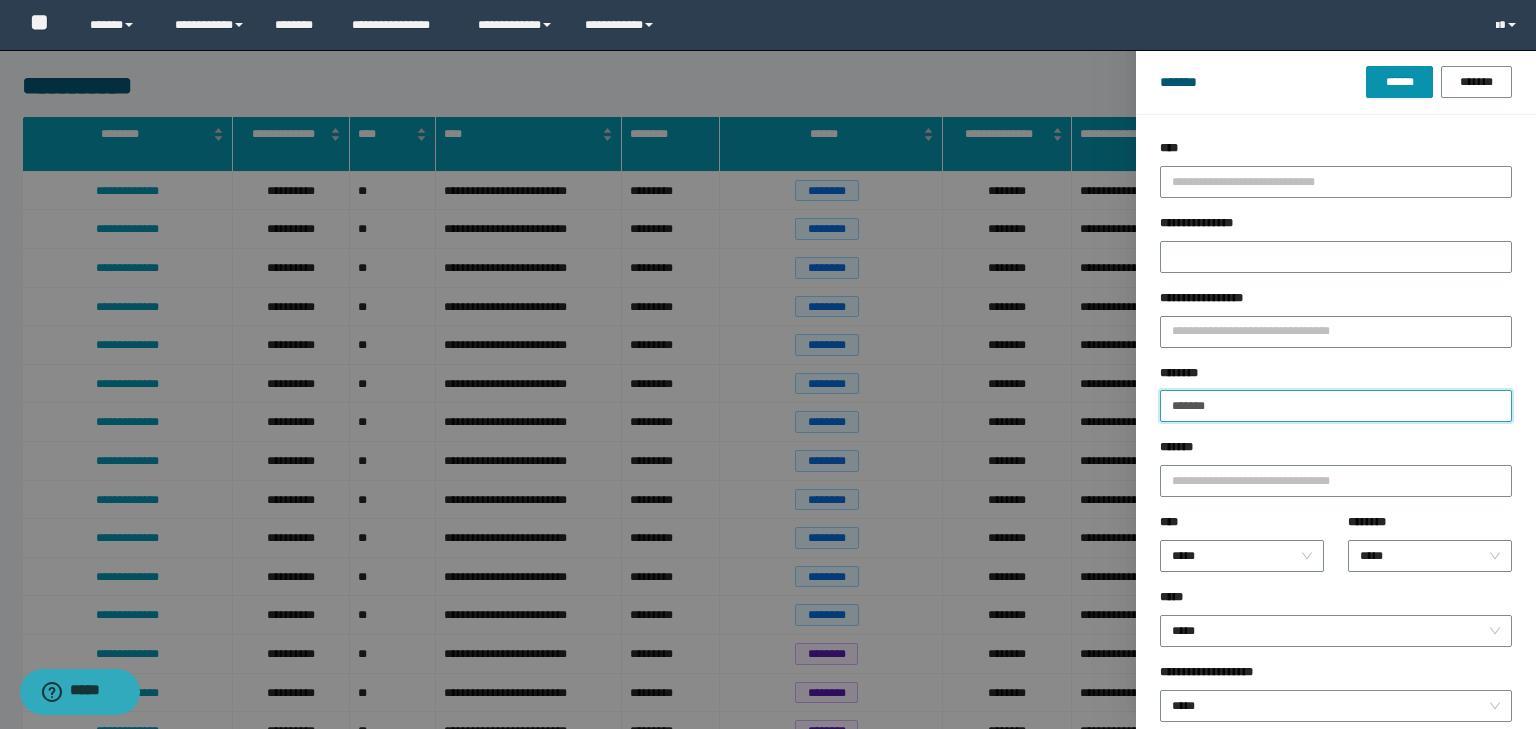 type on "*******" 